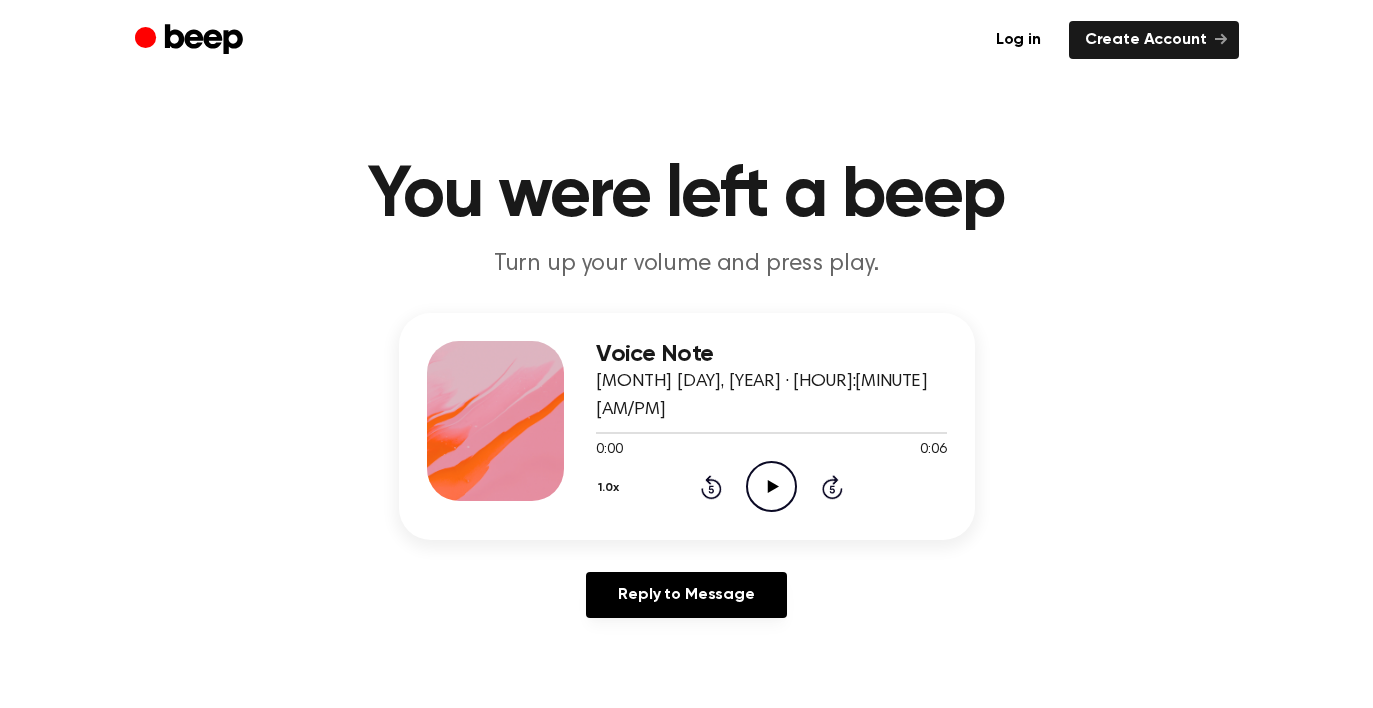 scroll, scrollTop: 0, scrollLeft: 0, axis: both 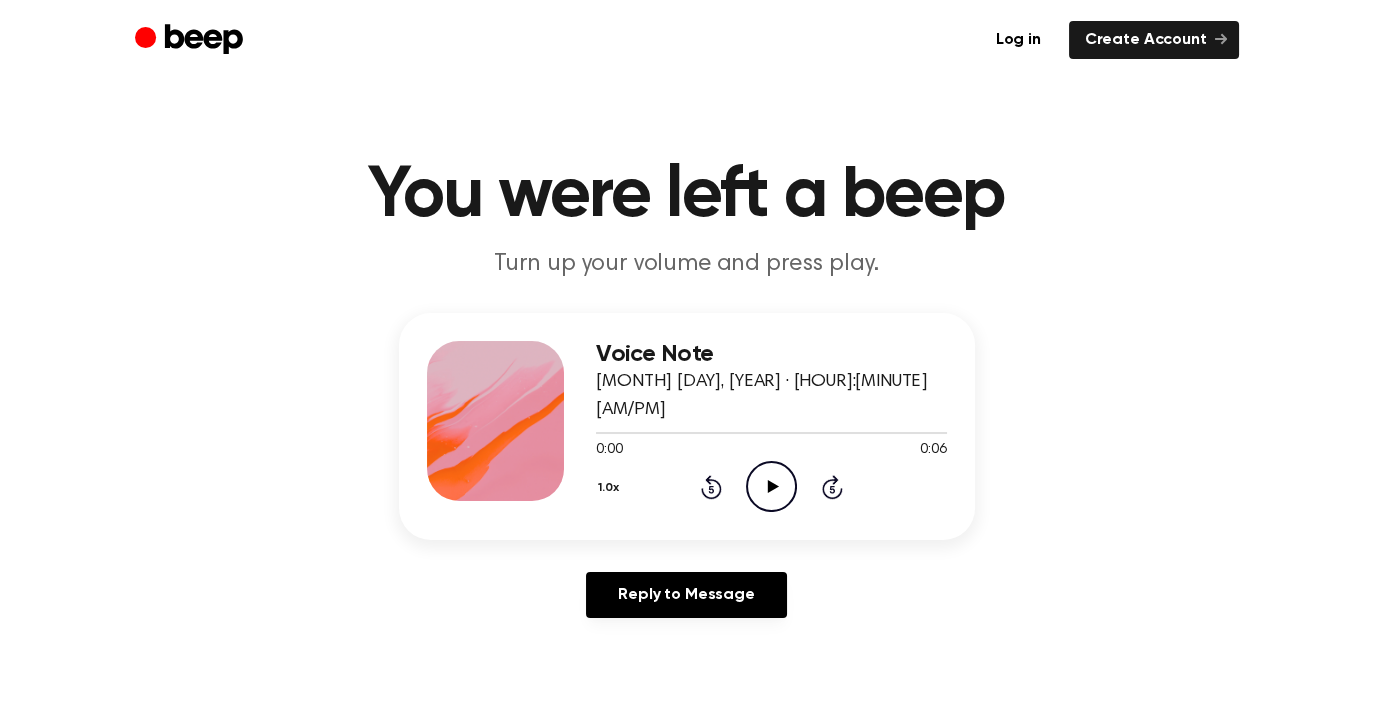 click on "Play Audio" 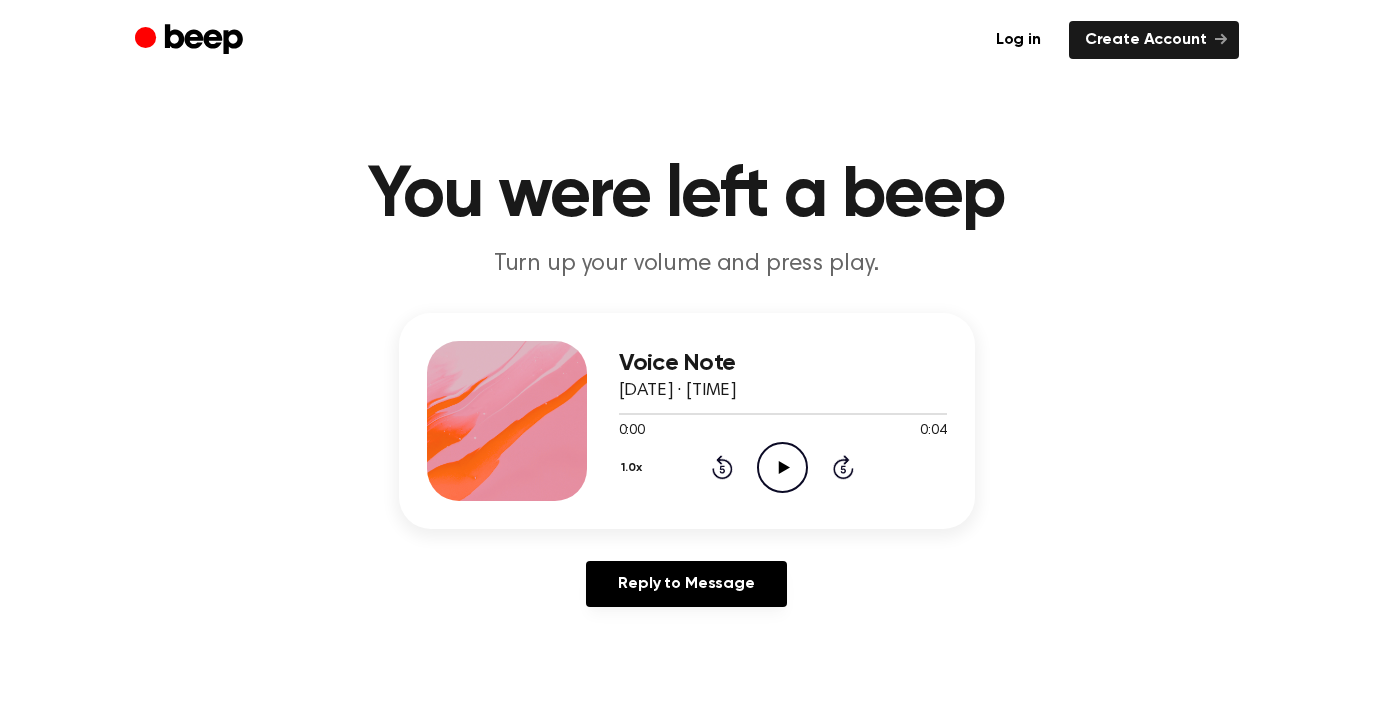 scroll, scrollTop: 0, scrollLeft: 0, axis: both 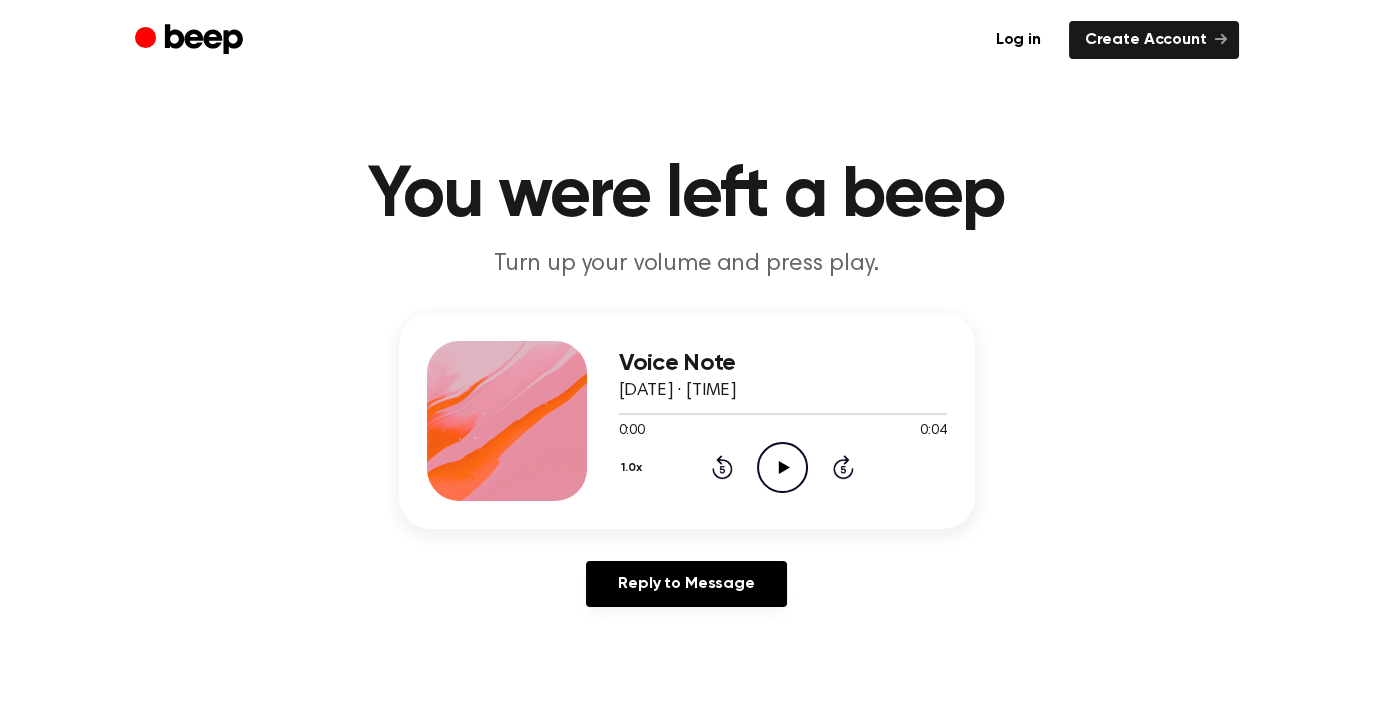 click on "Play Audio" 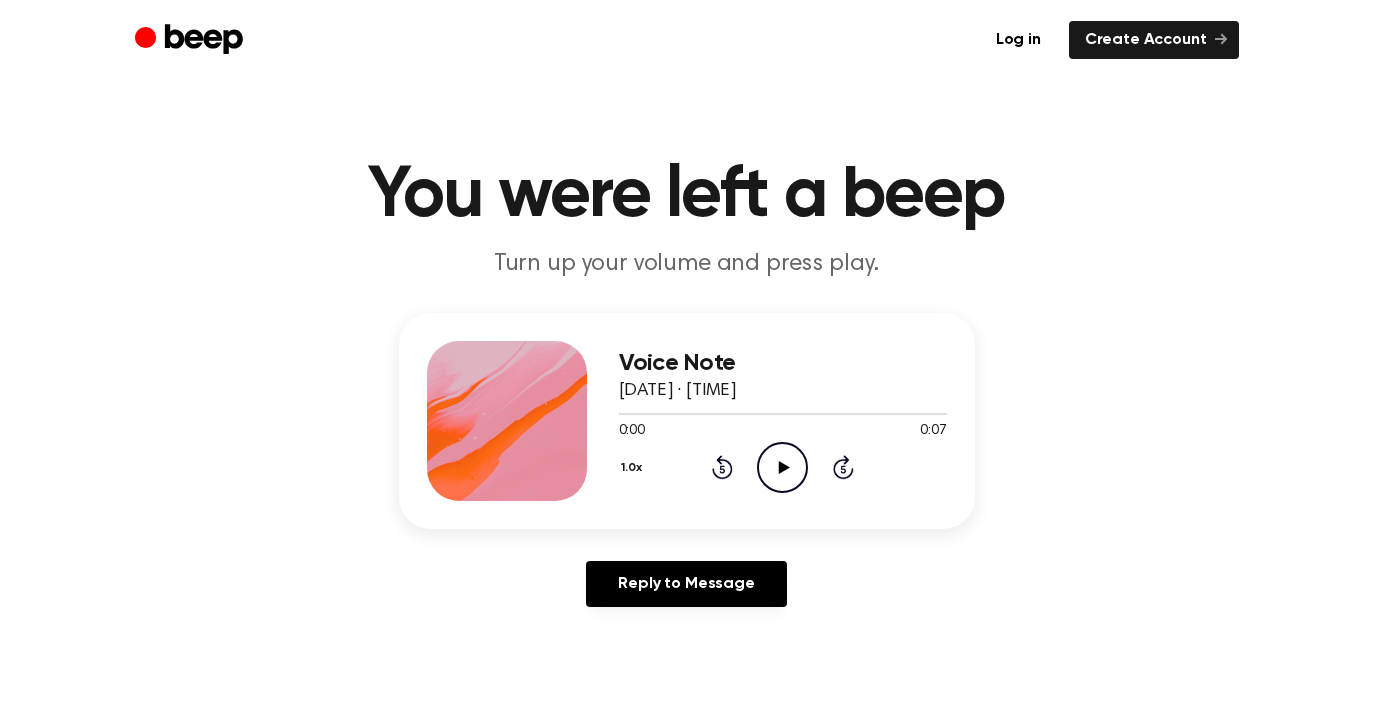 scroll, scrollTop: 0, scrollLeft: 0, axis: both 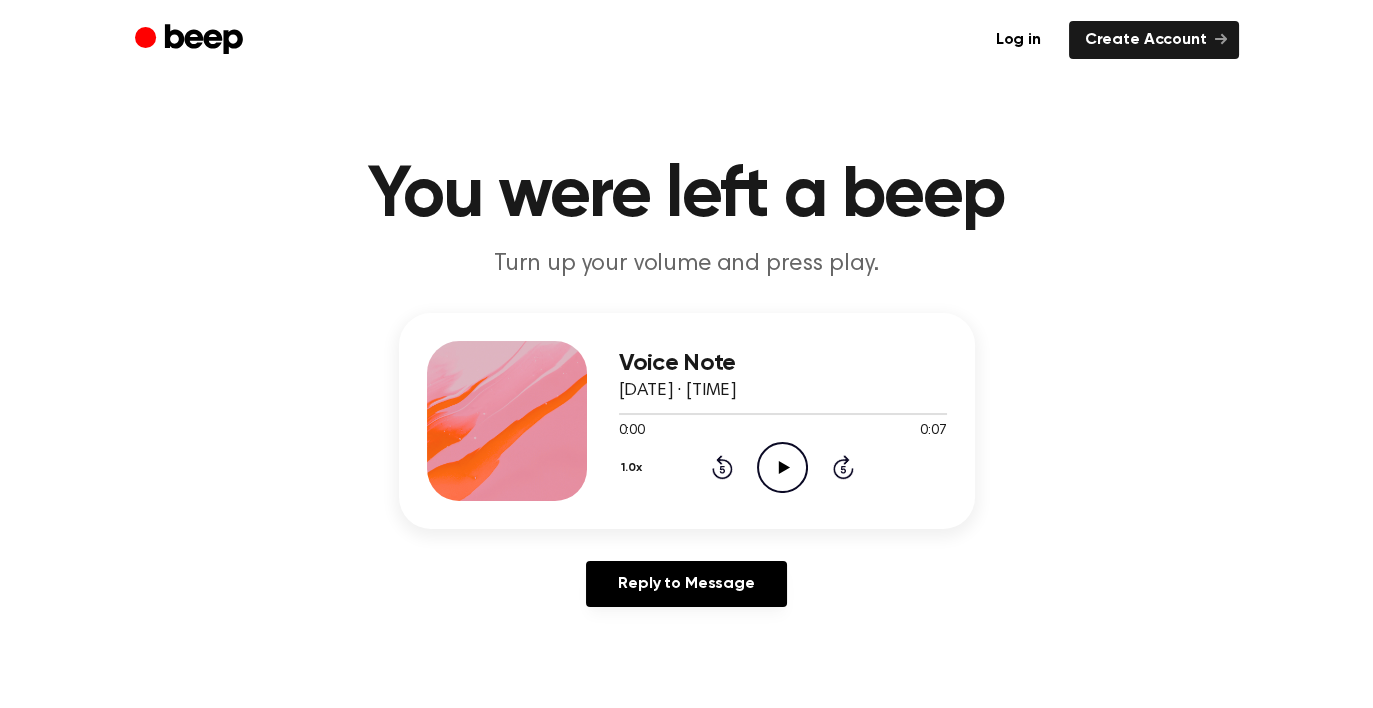 click on "Play Audio" 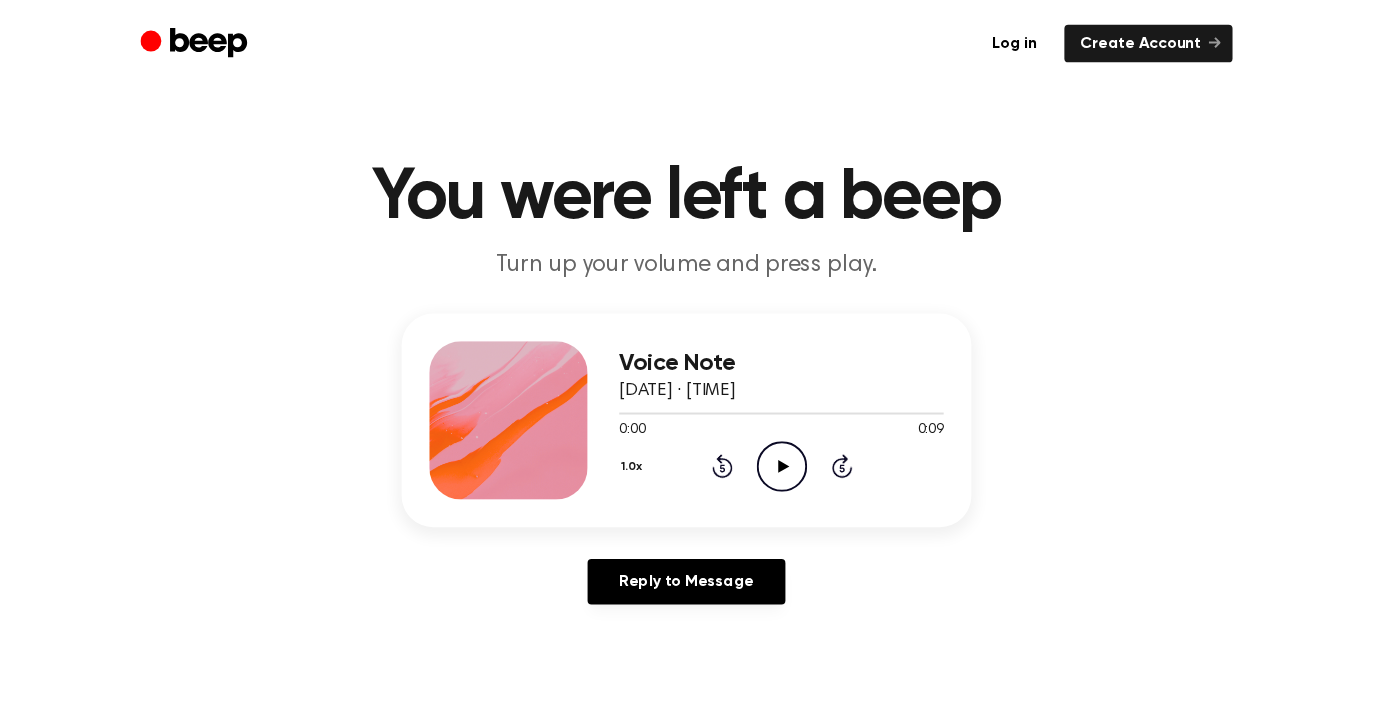 scroll, scrollTop: 0, scrollLeft: 0, axis: both 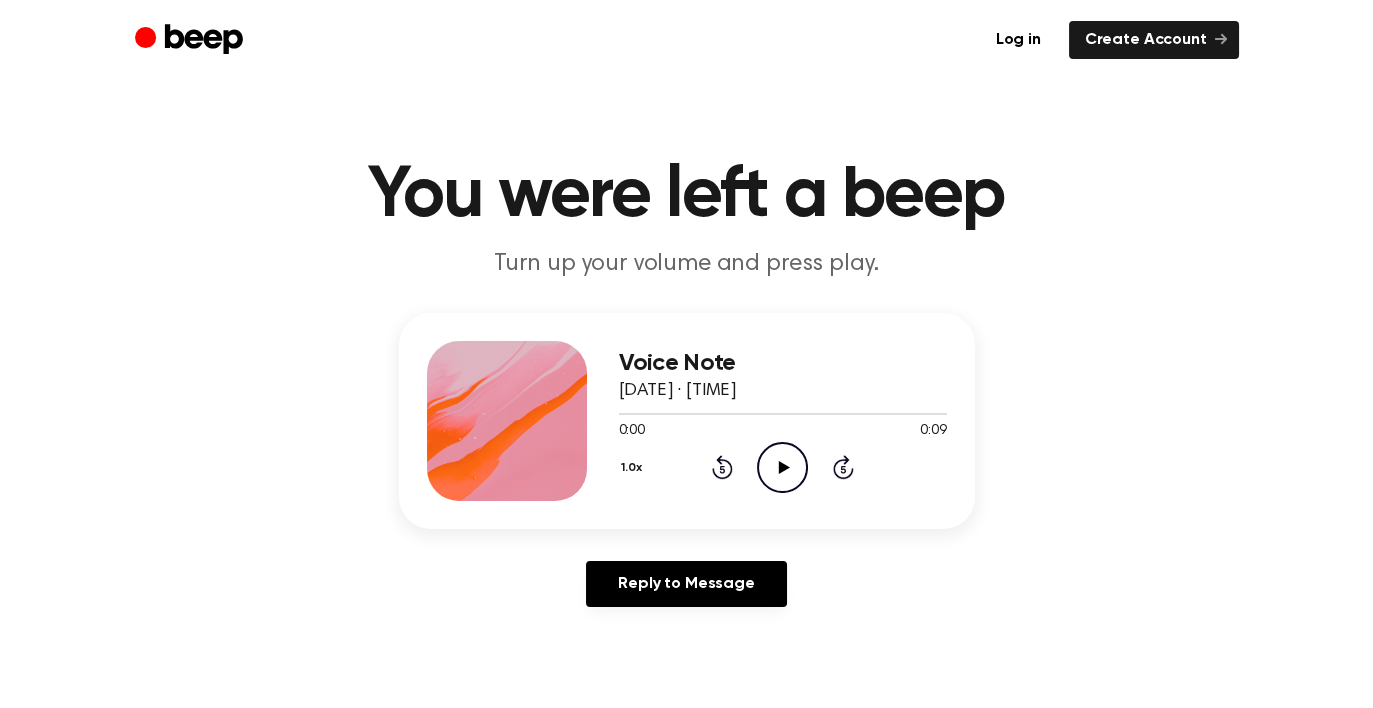 click on "Play Audio" 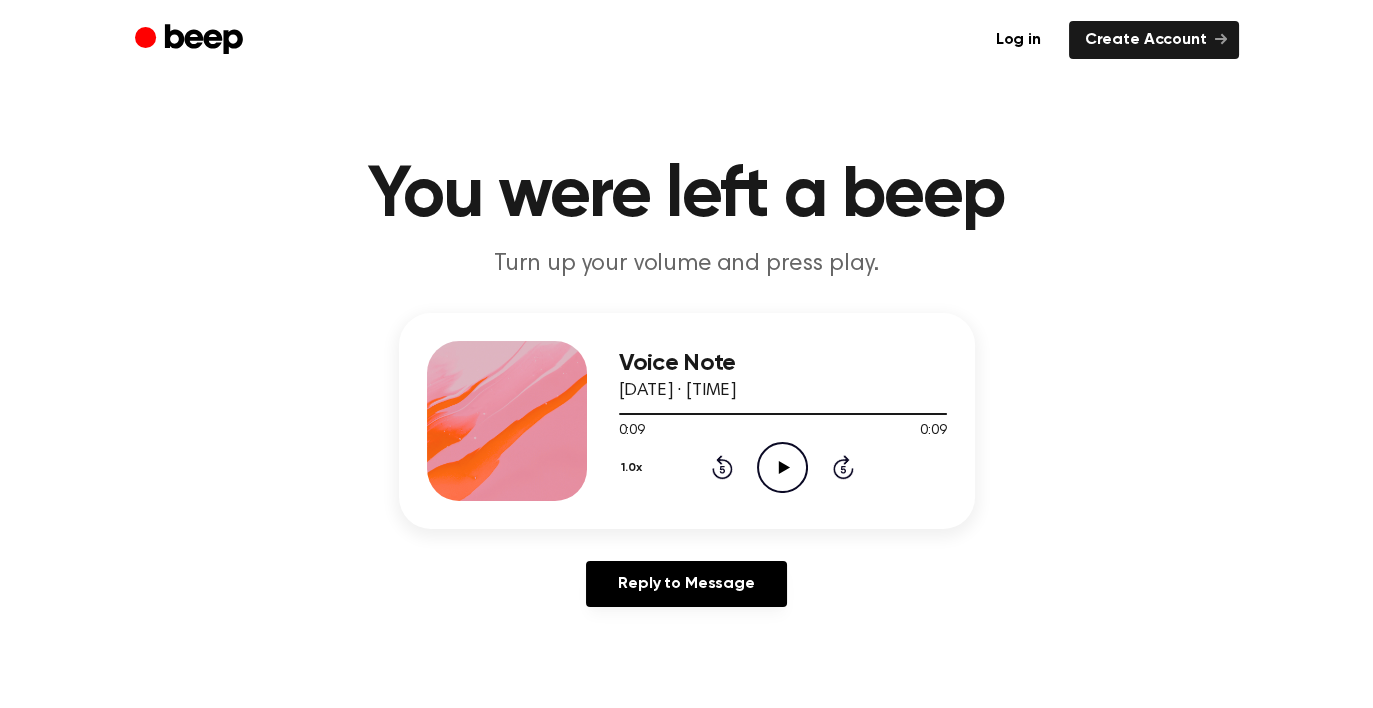 click on "Play Audio" 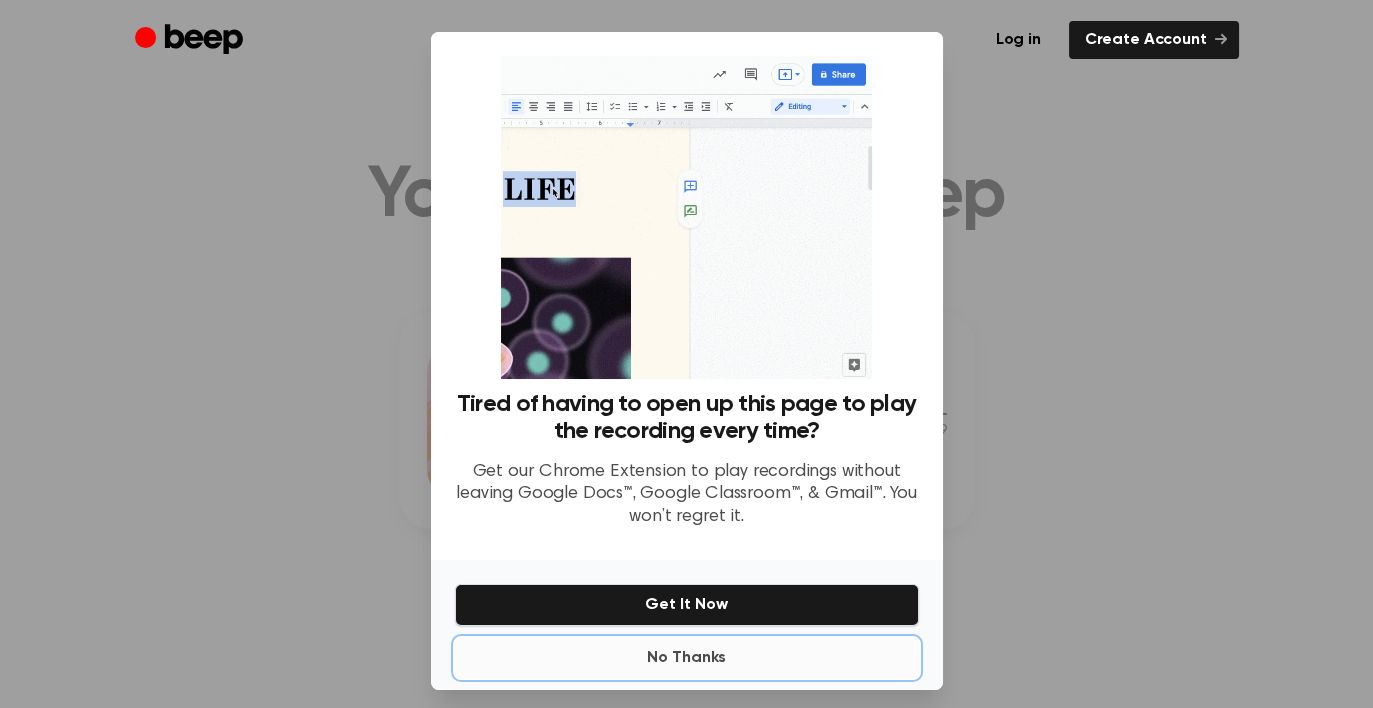 click on "No Thanks" at bounding box center (687, 658) 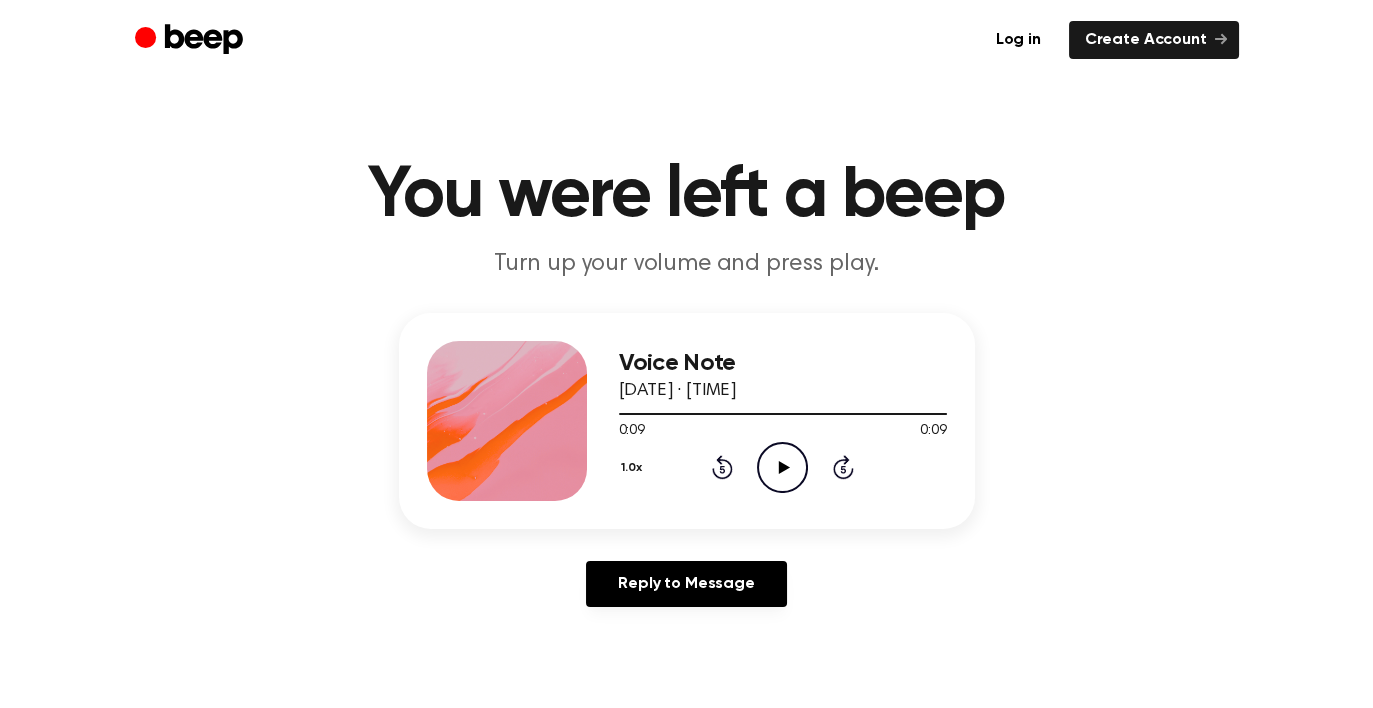 click on "Play Audio" 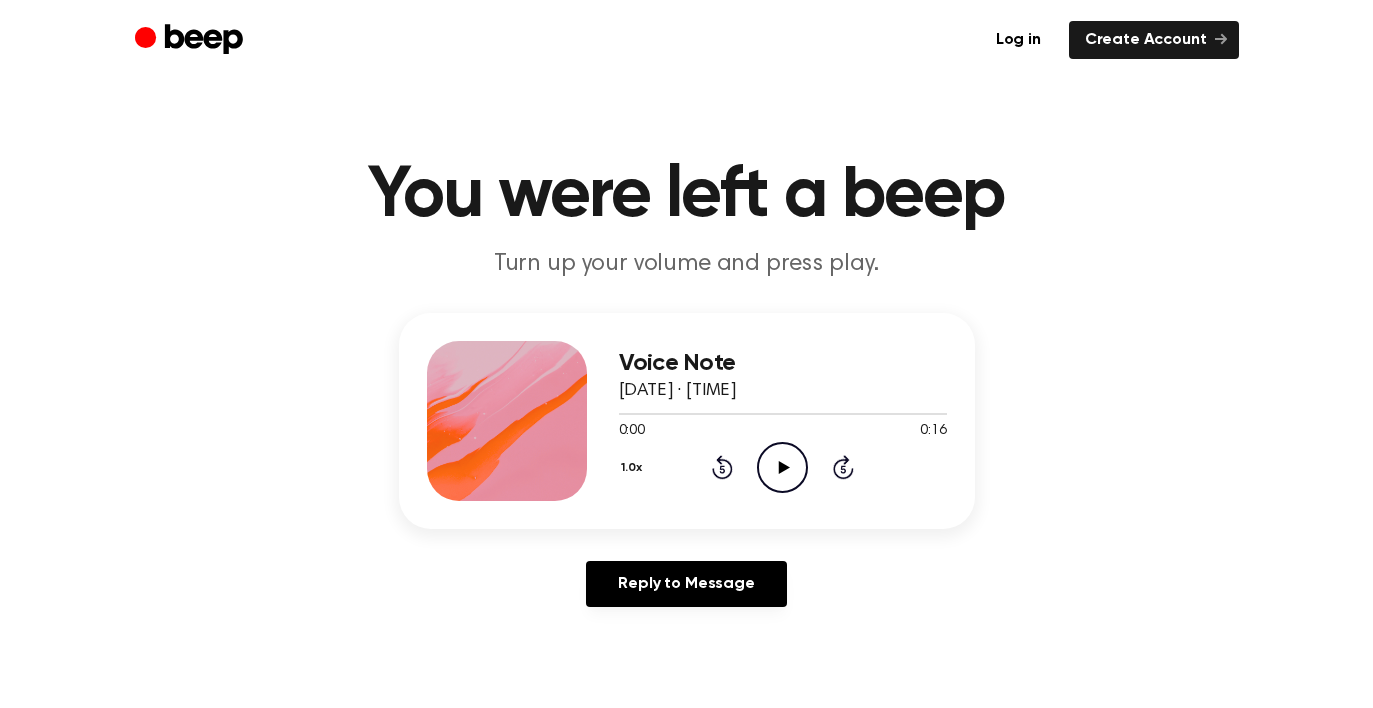 scroll, scrollTop: 0, scrollLeft: 0, axis: both 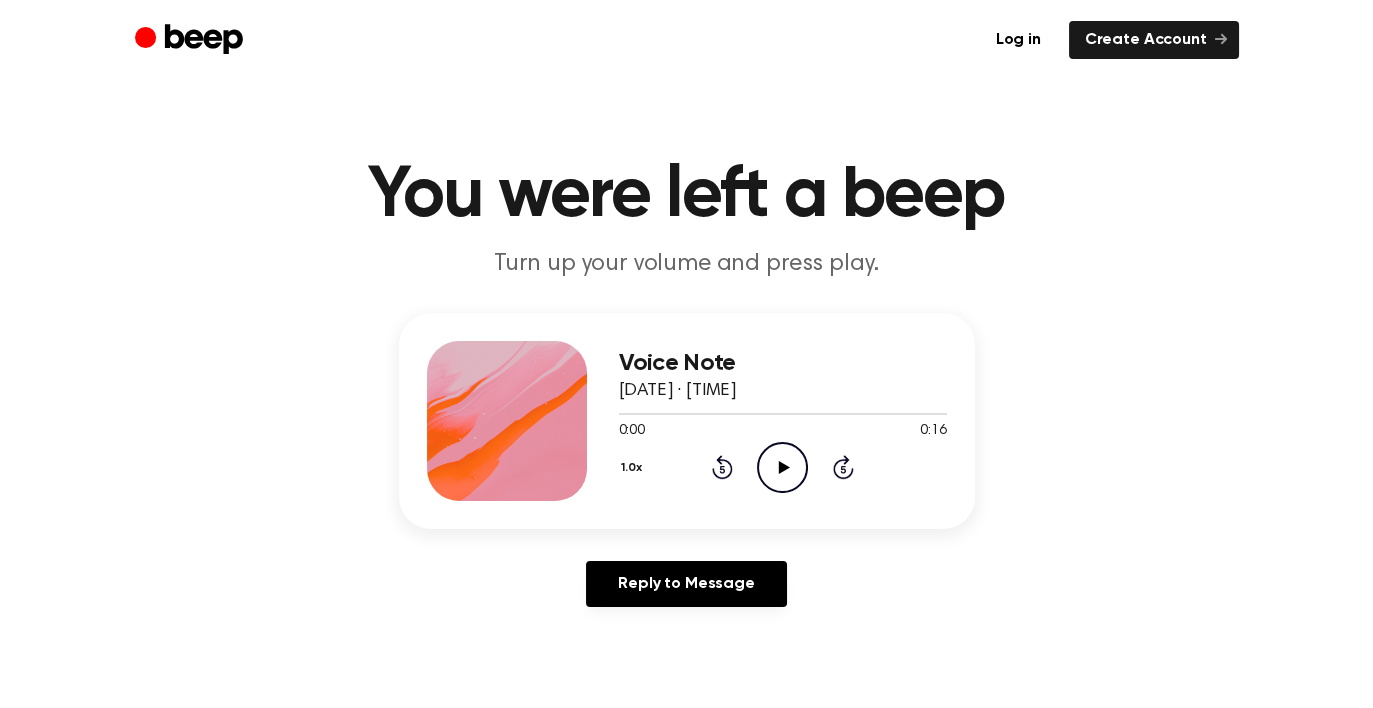 click on "Play Audio" 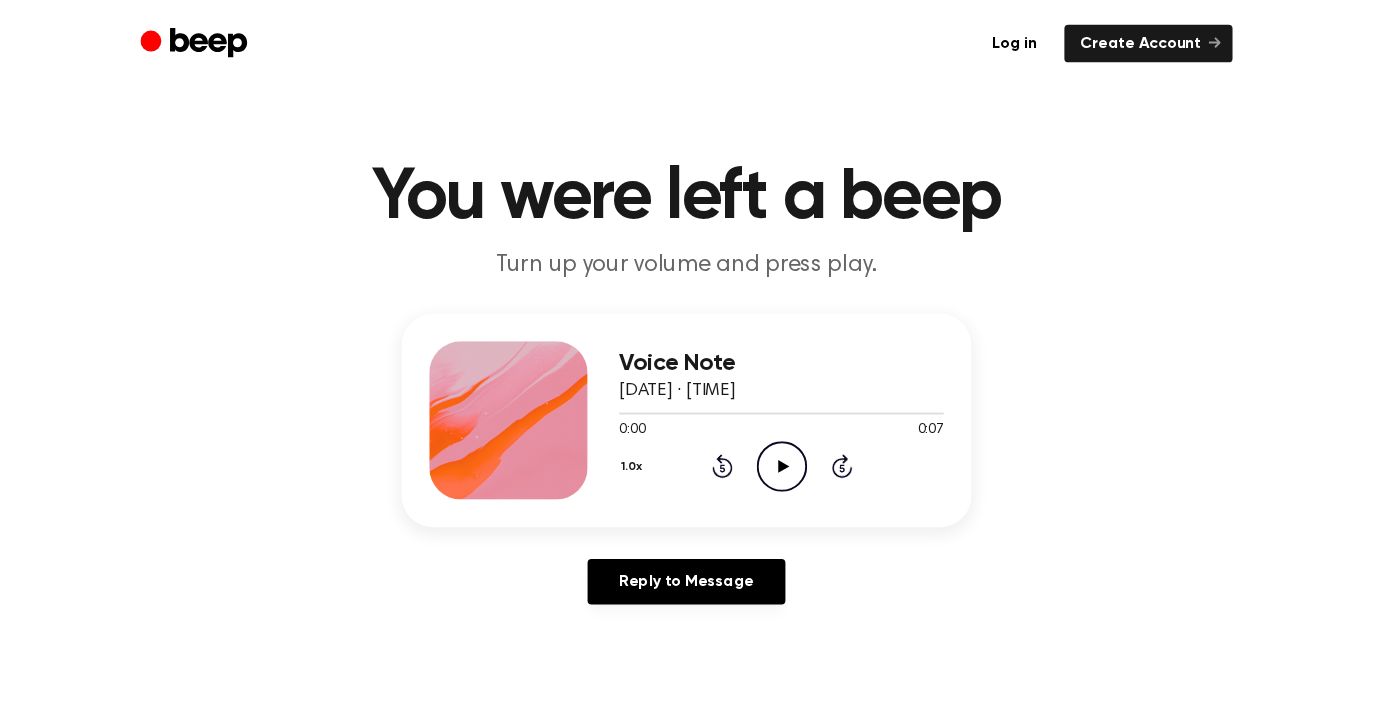 scroll, scrollTop: 0, scrollLeft: 0, axis: both 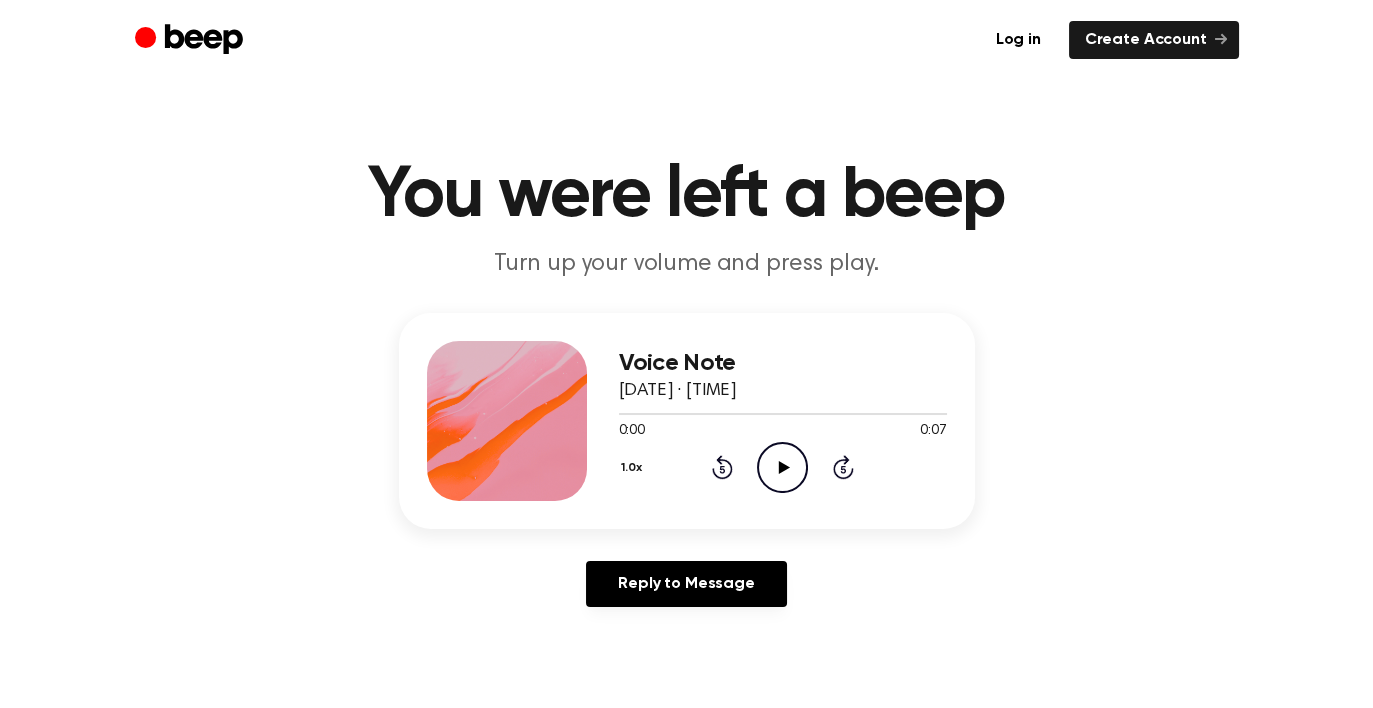click on "Play Audio" 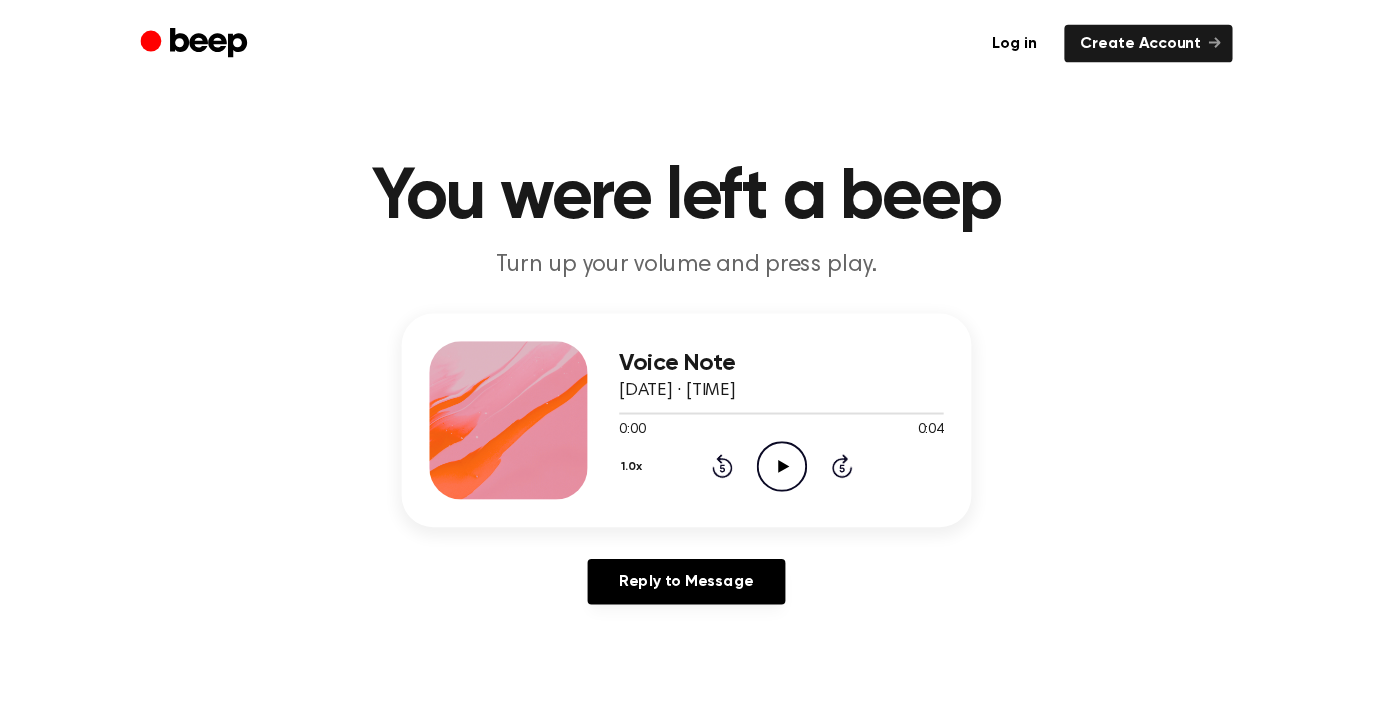 scroll, scrollTop: 0, scrollLeft: 0, axis: both 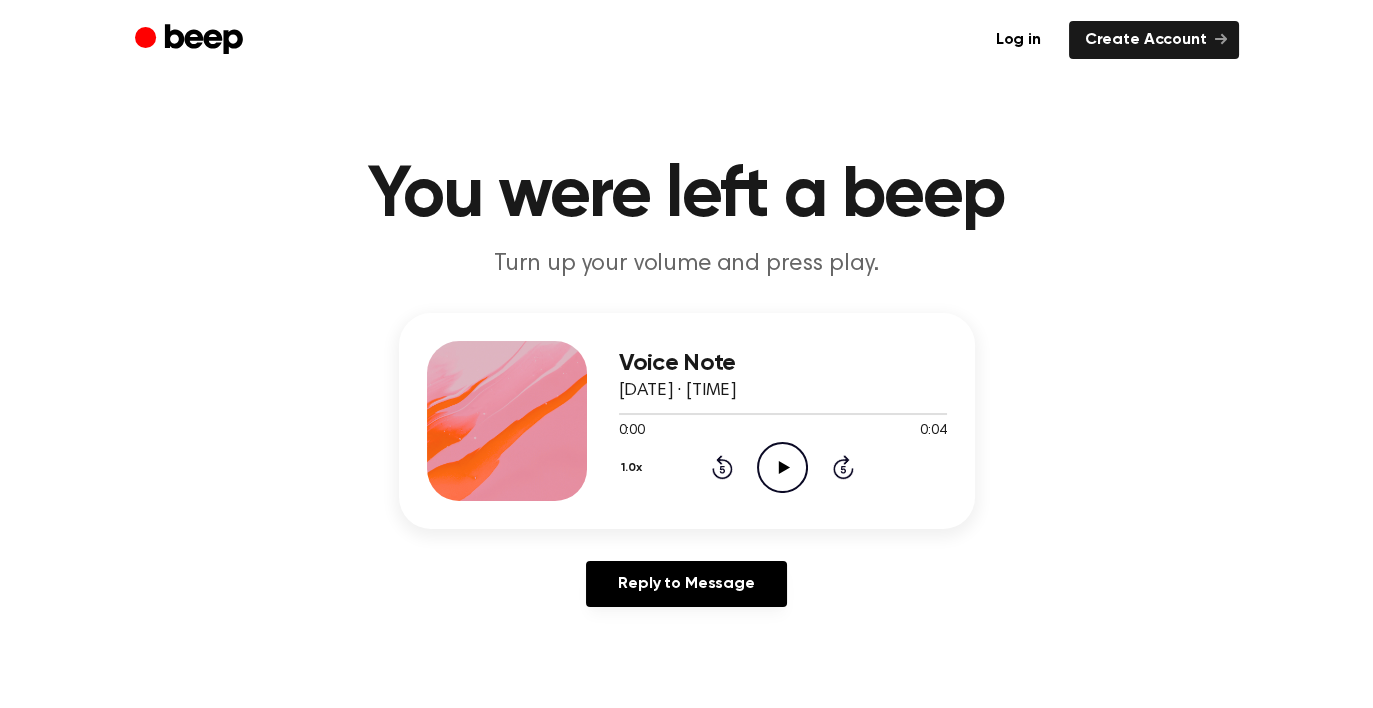 click on "Play Audio" 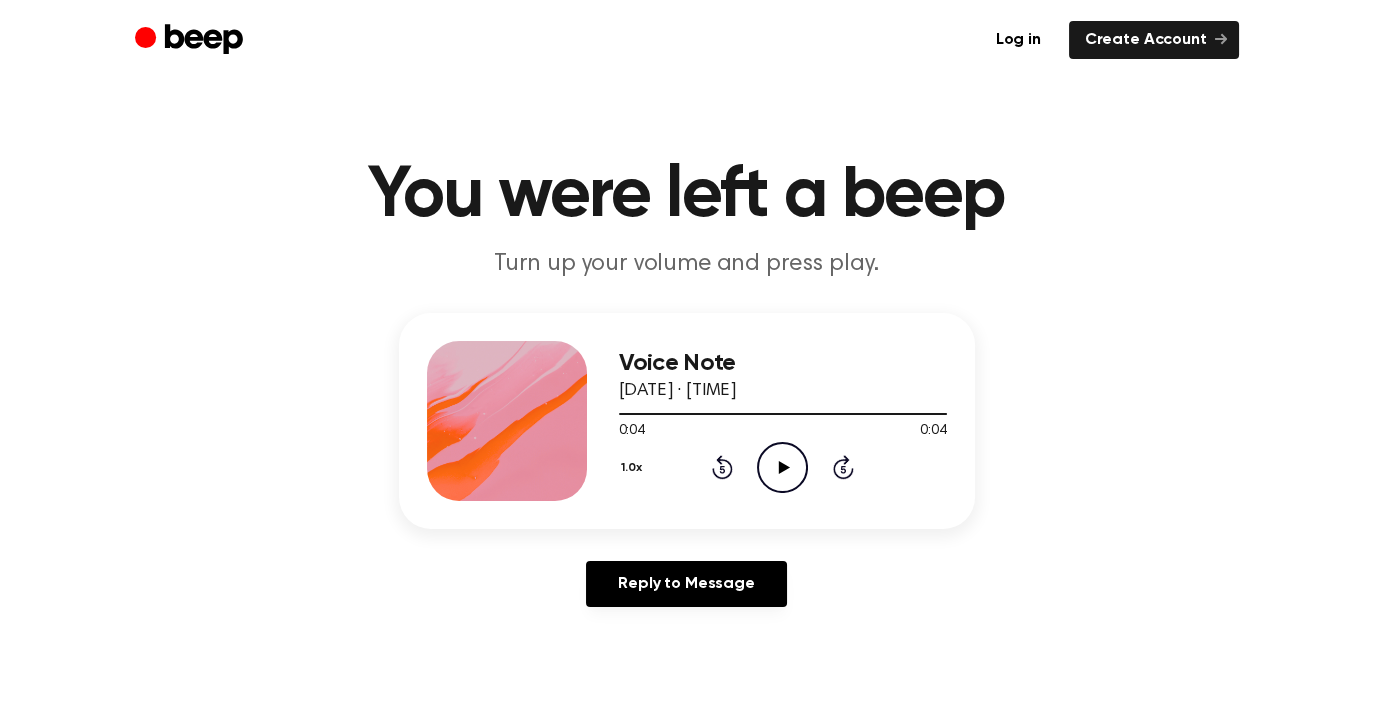 click on "Play Audio" 